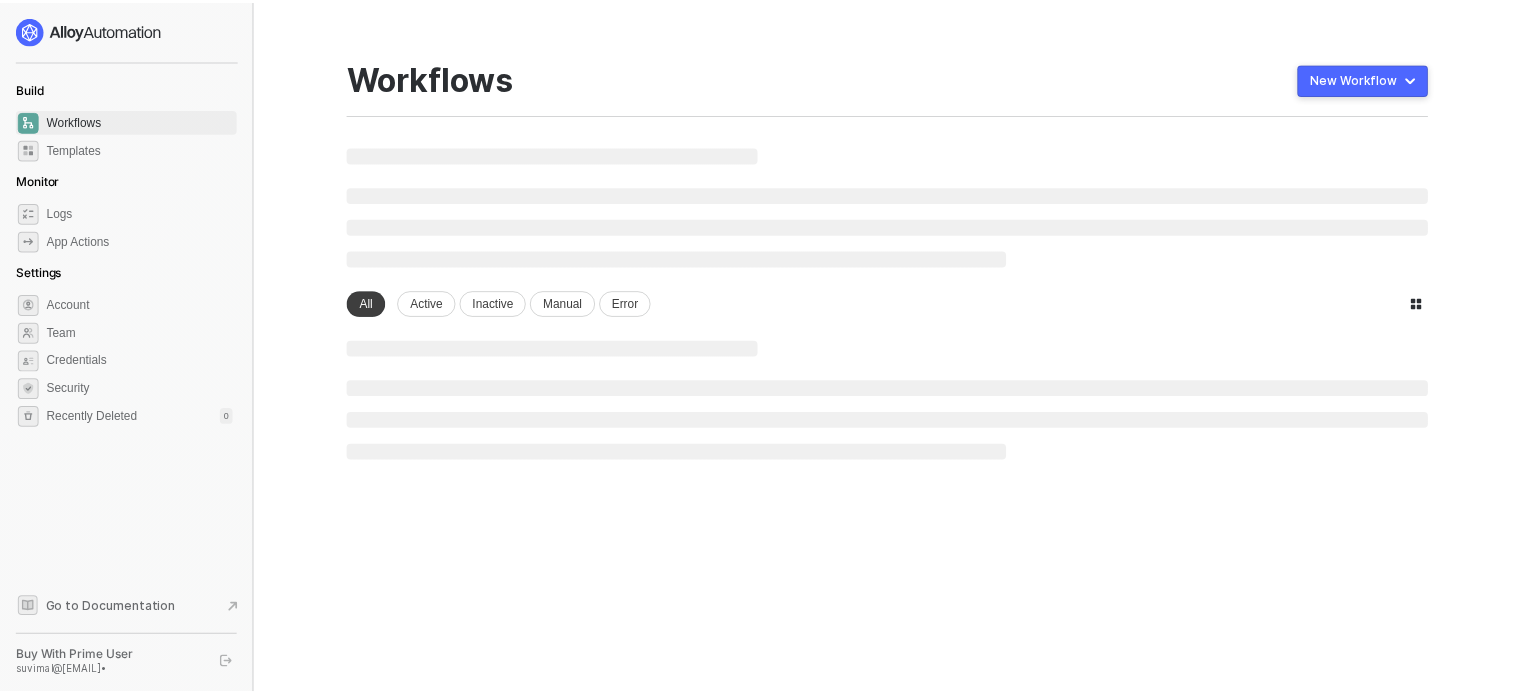 scroll, scrollTop: 0, scrollLeft: 0, axis: both 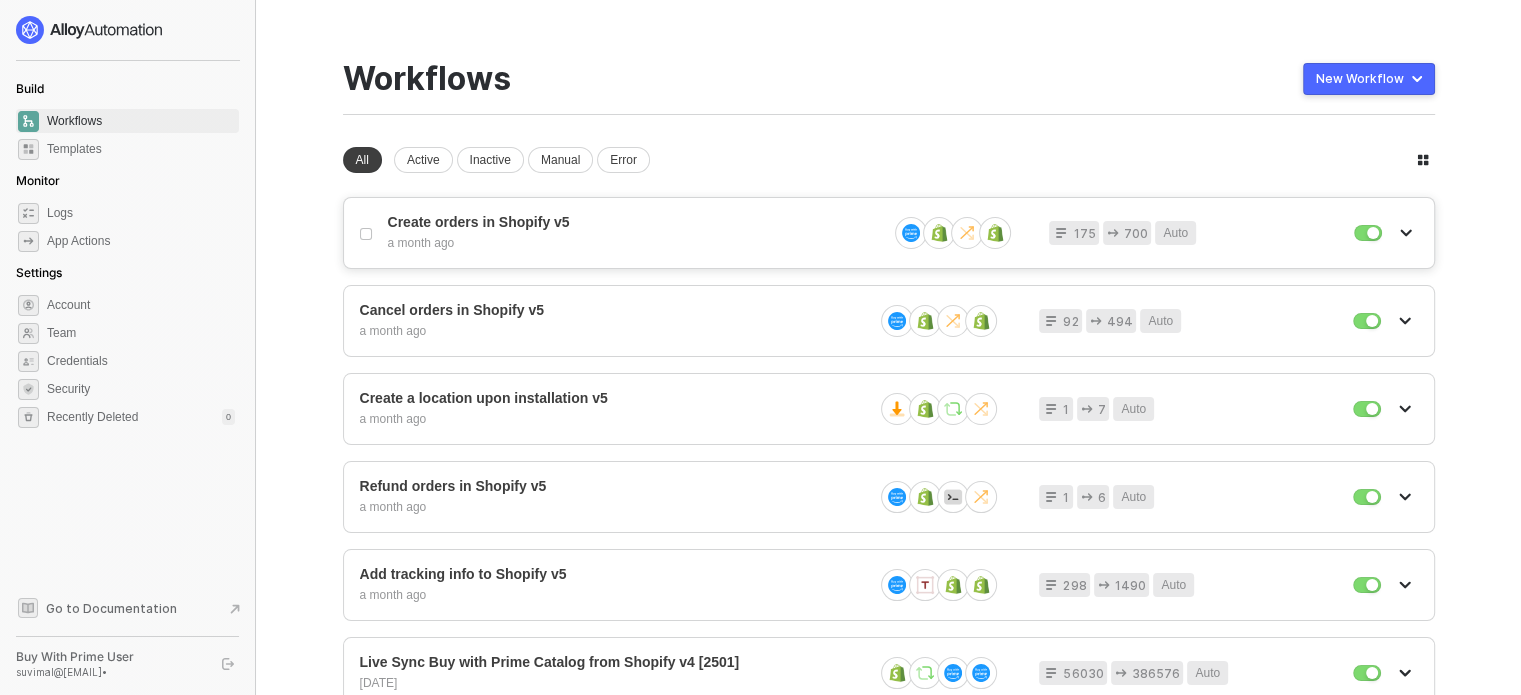 click on "Create orders in Shopify v5 a month ago 175 700 Auto" at bounding box center (889, 233) 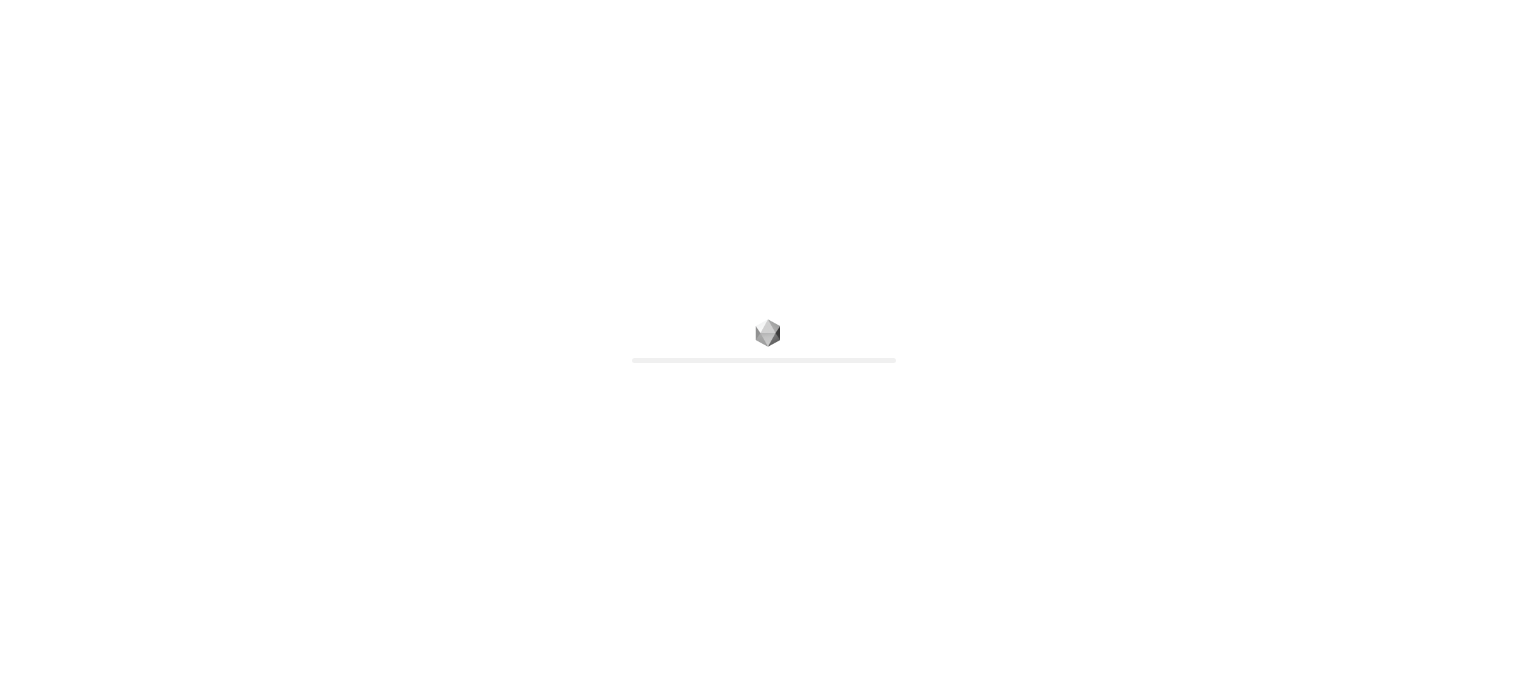 scroll, scrollTop: 0, scrollLeft: 0, axis: both 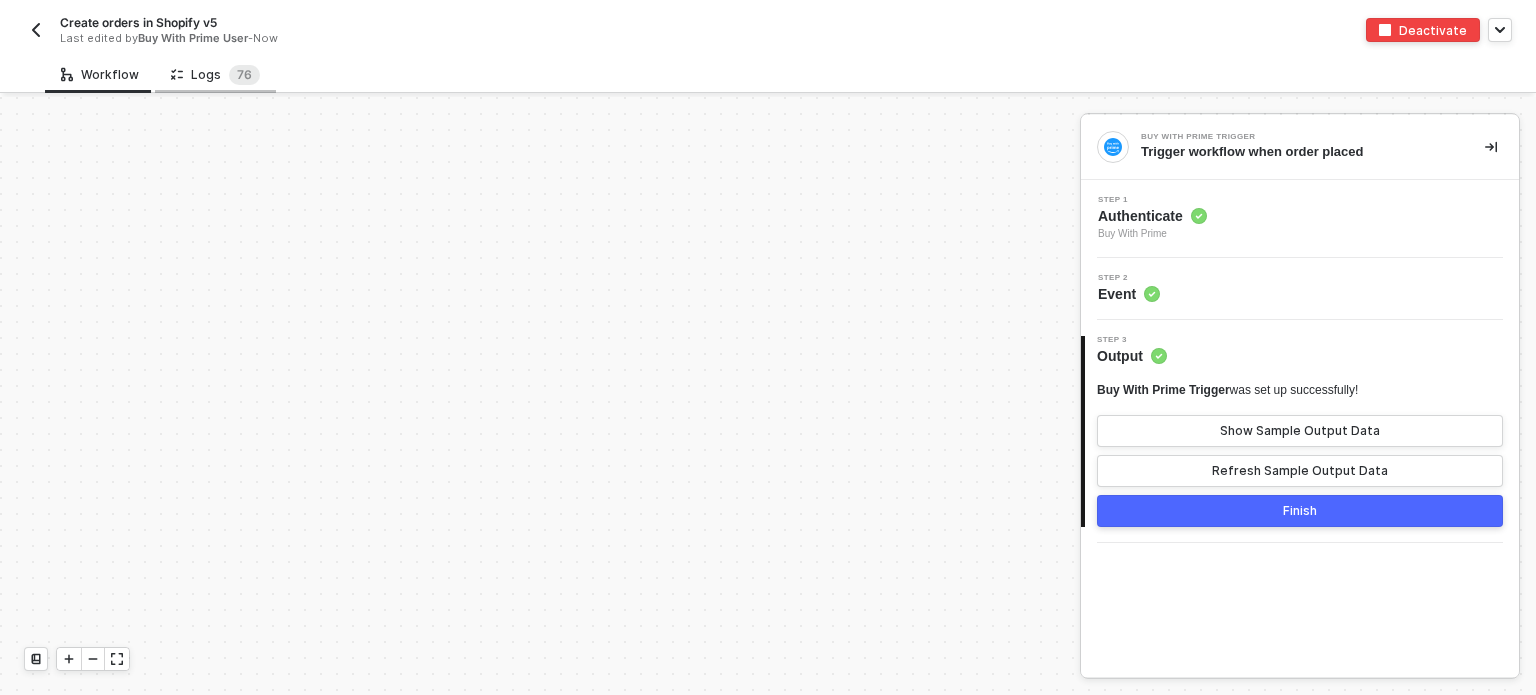 click 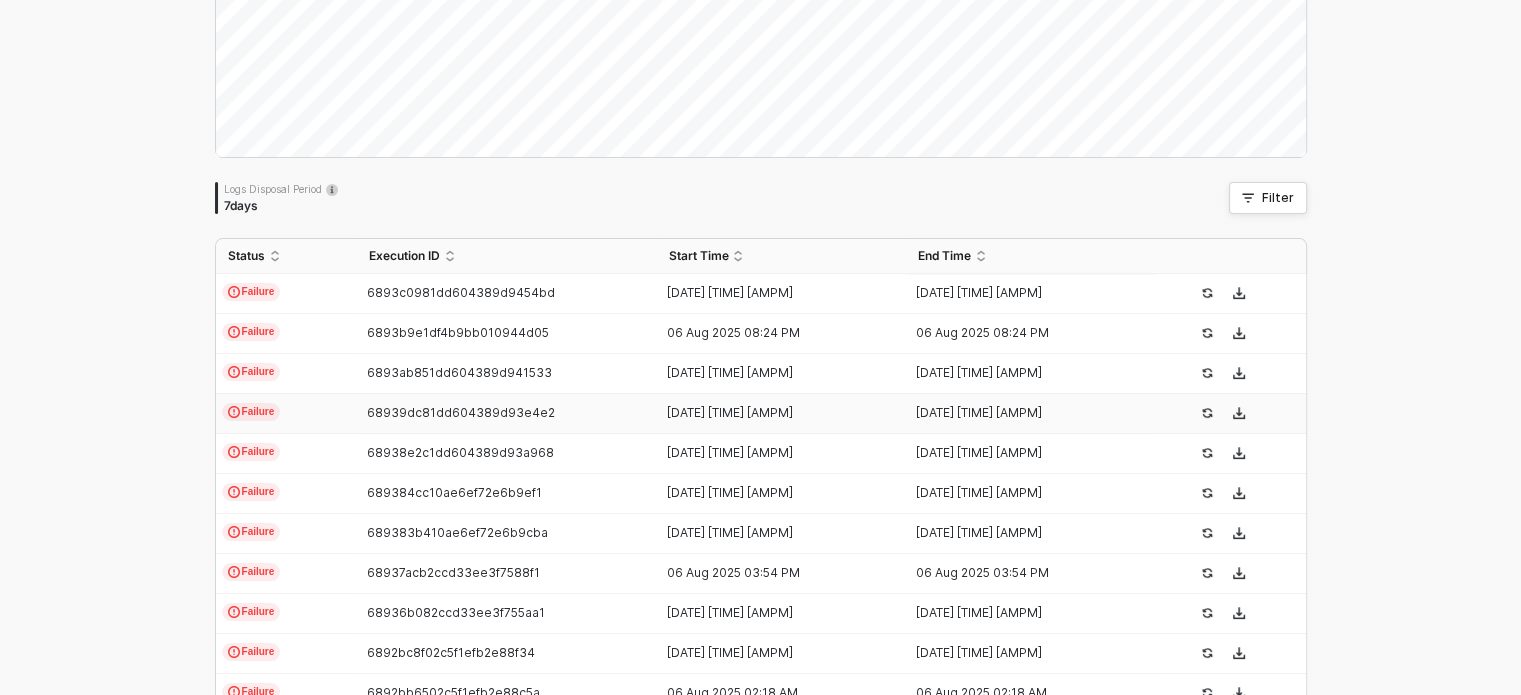 scroll, scrollTop: 600, scrollLeft: 0, axis: vertical 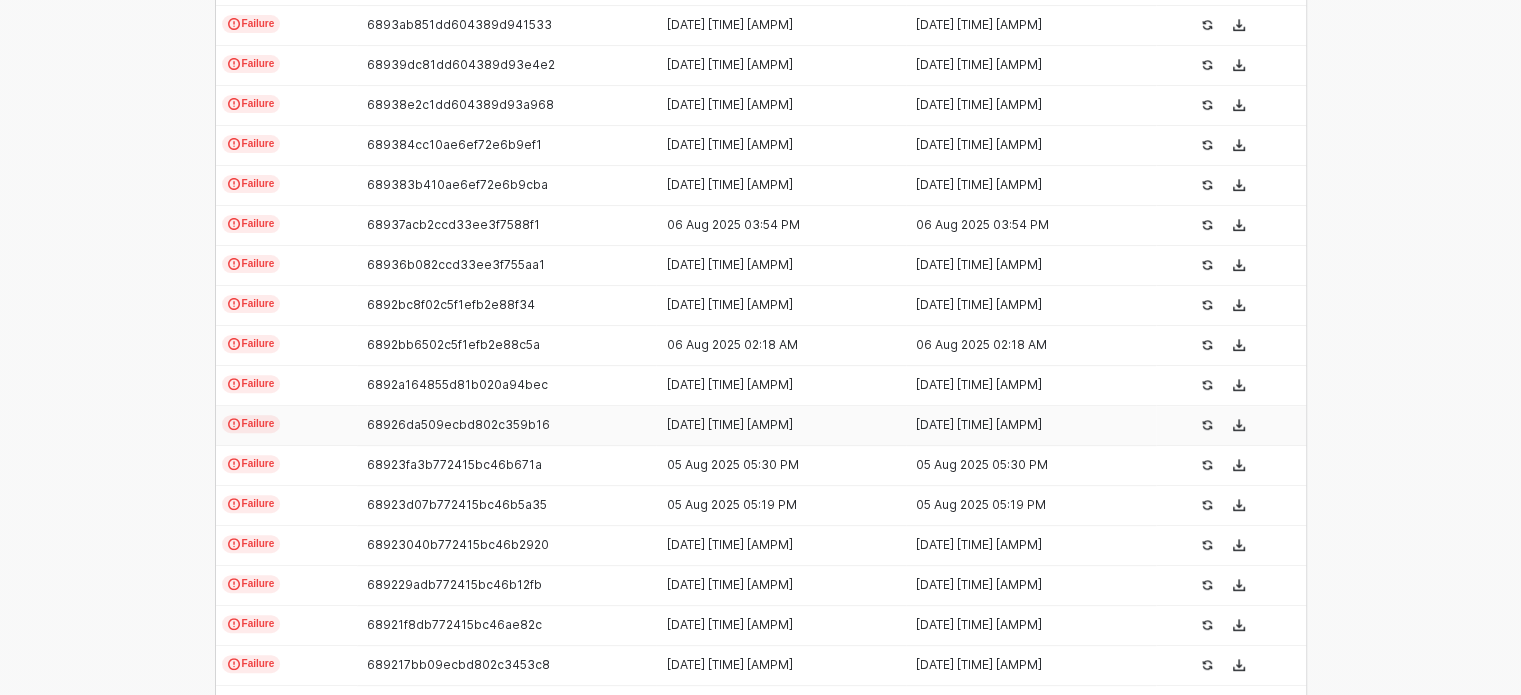 click on "Failure" at bounding box center [251, 424] 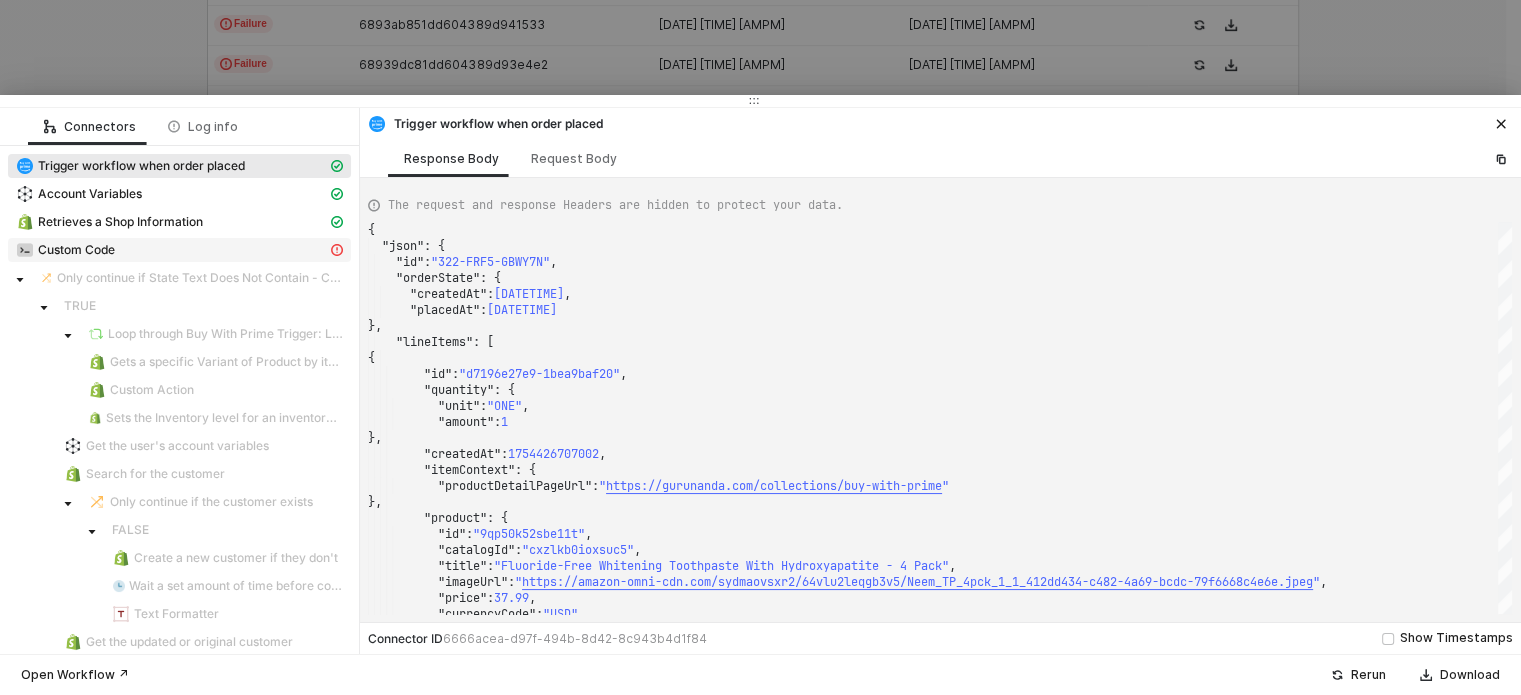 click on "Custom Code" at bounding box center (171, 250) 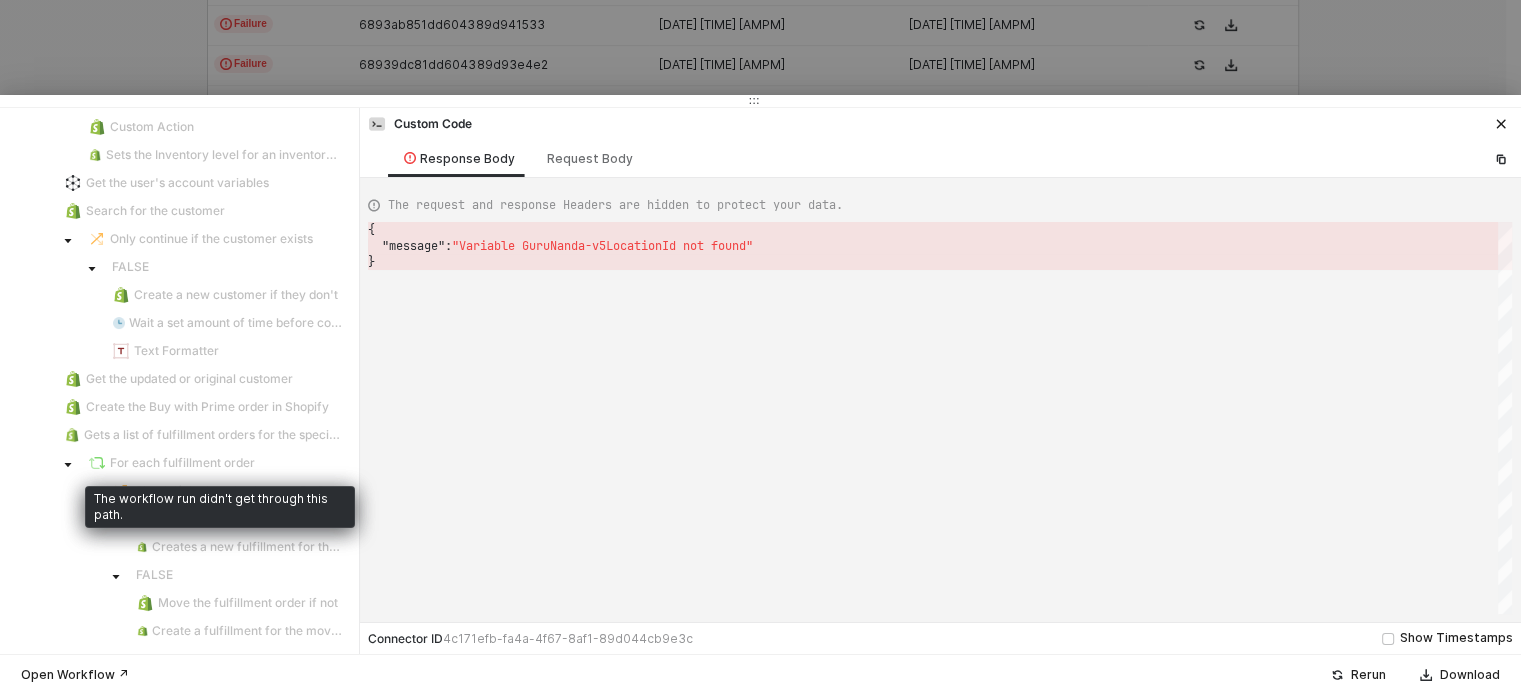 scroll, scrollTop: 0, scrollLeft: 0, axis: both 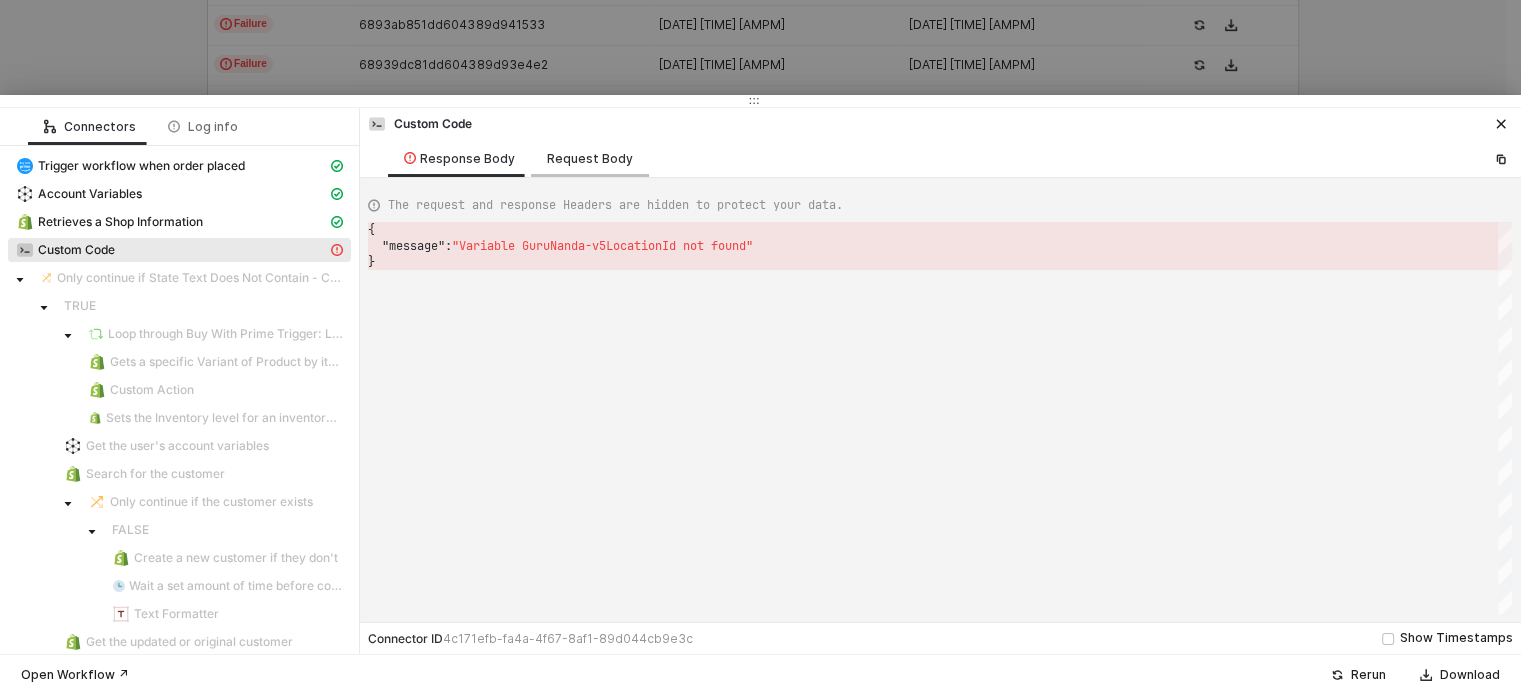 click on "Request Body" at bounding box center (590, 159) 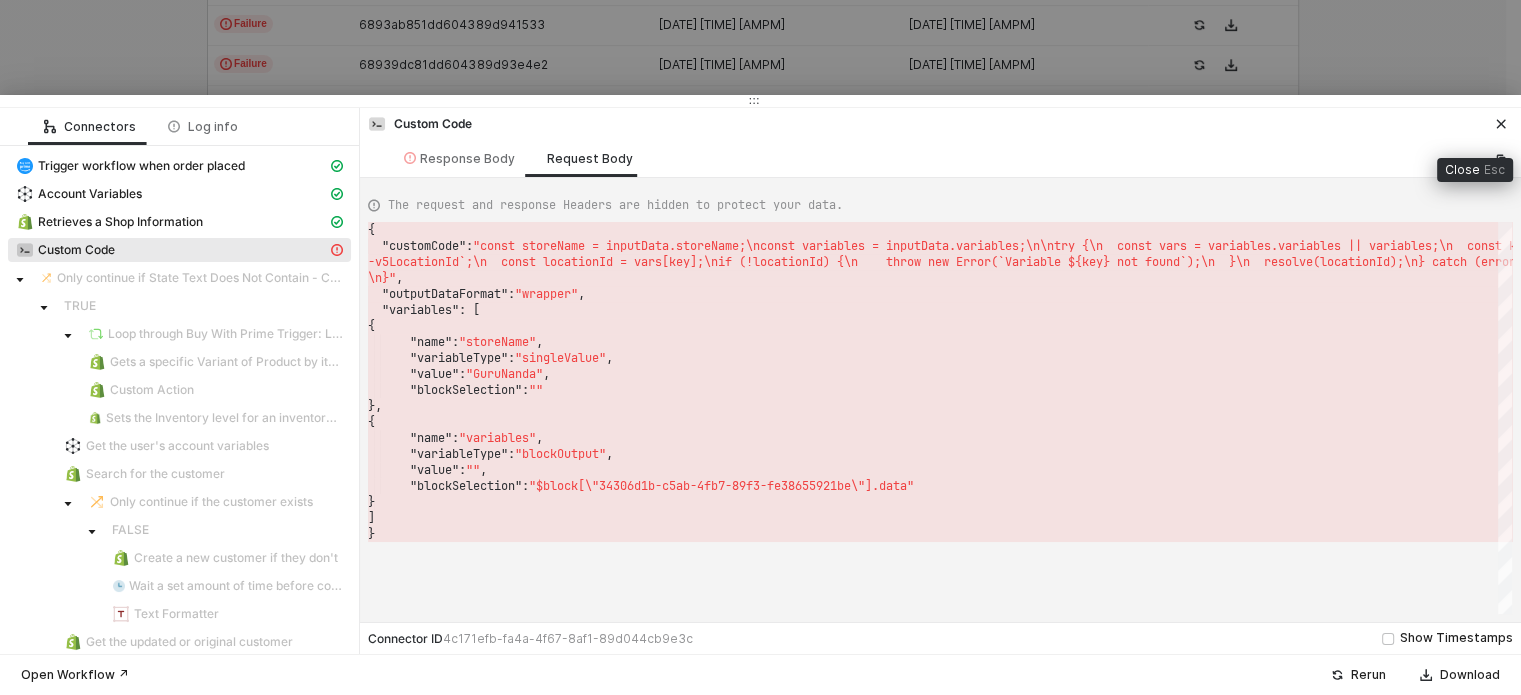 click at bounding box center (1501, 124) 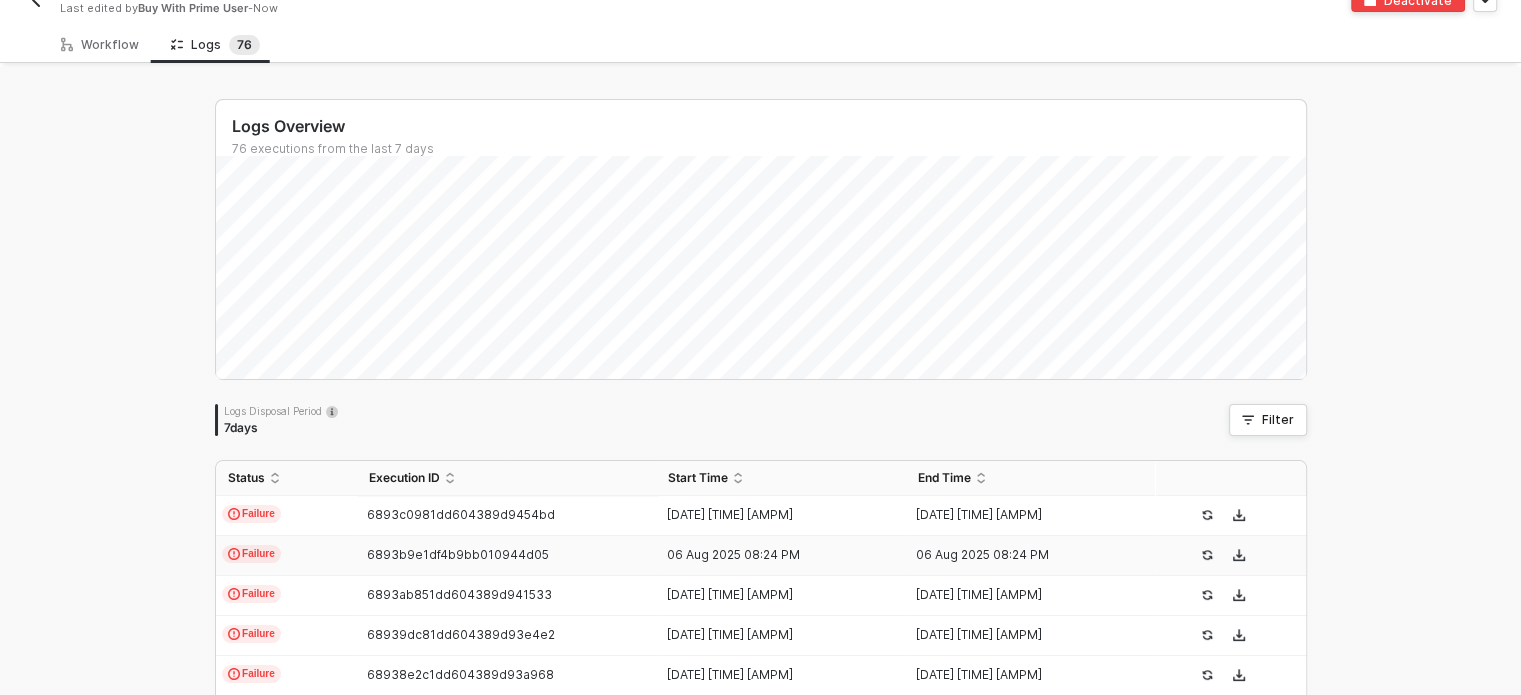 scroll, scrollTop: 0, scrollLeft: 0, axis: both 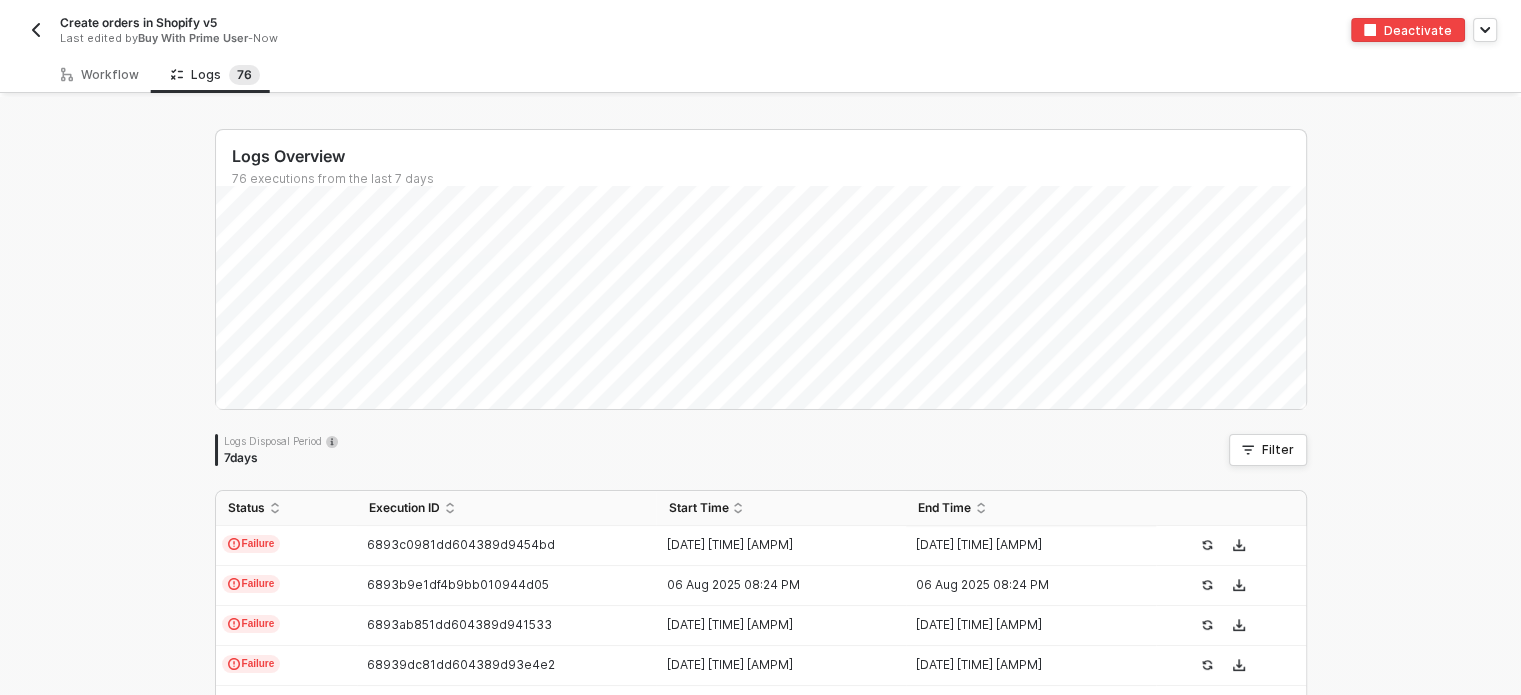 click at bounding box center [36, 30] 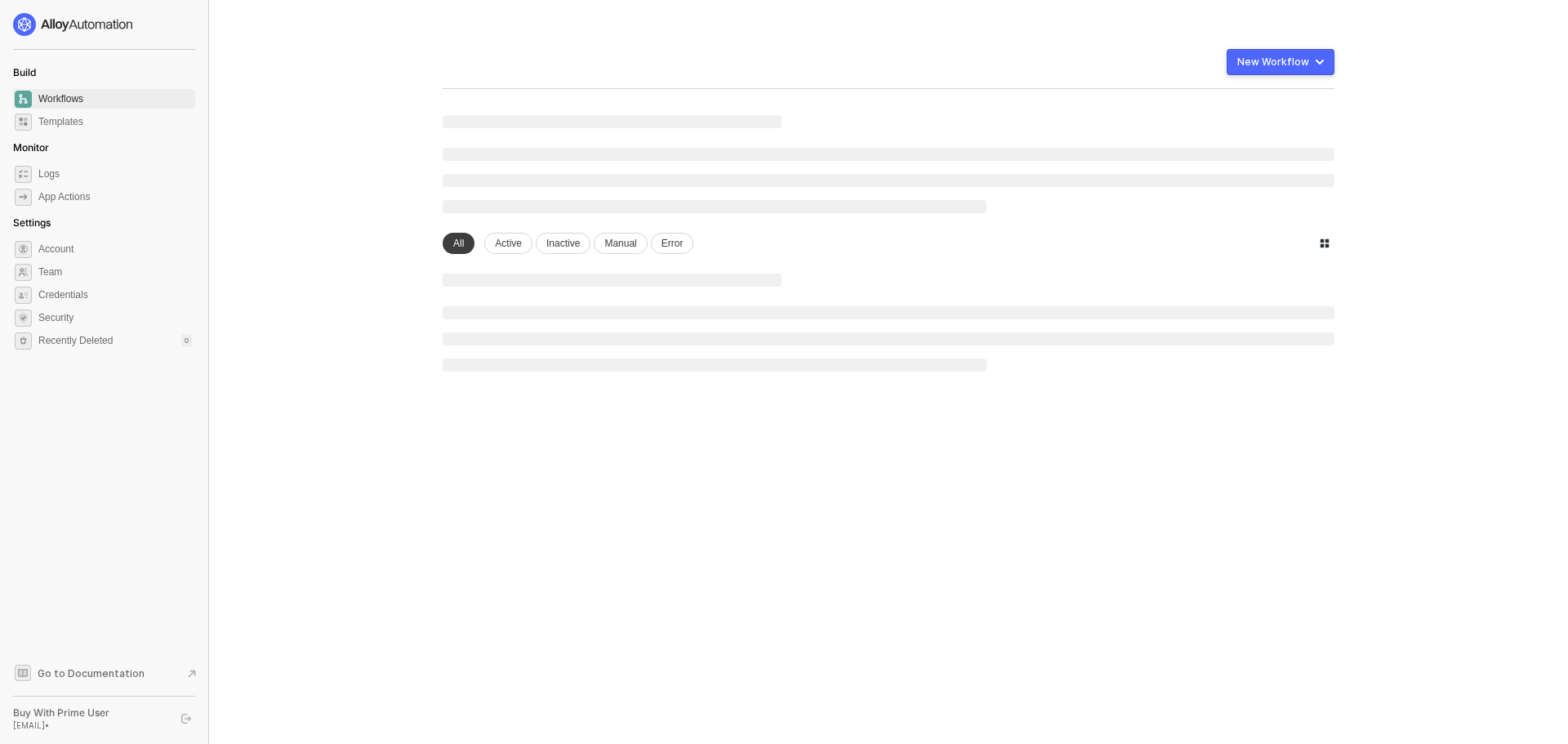 scroll, scrollTop: 0, scrollLeft: 0, axis: both 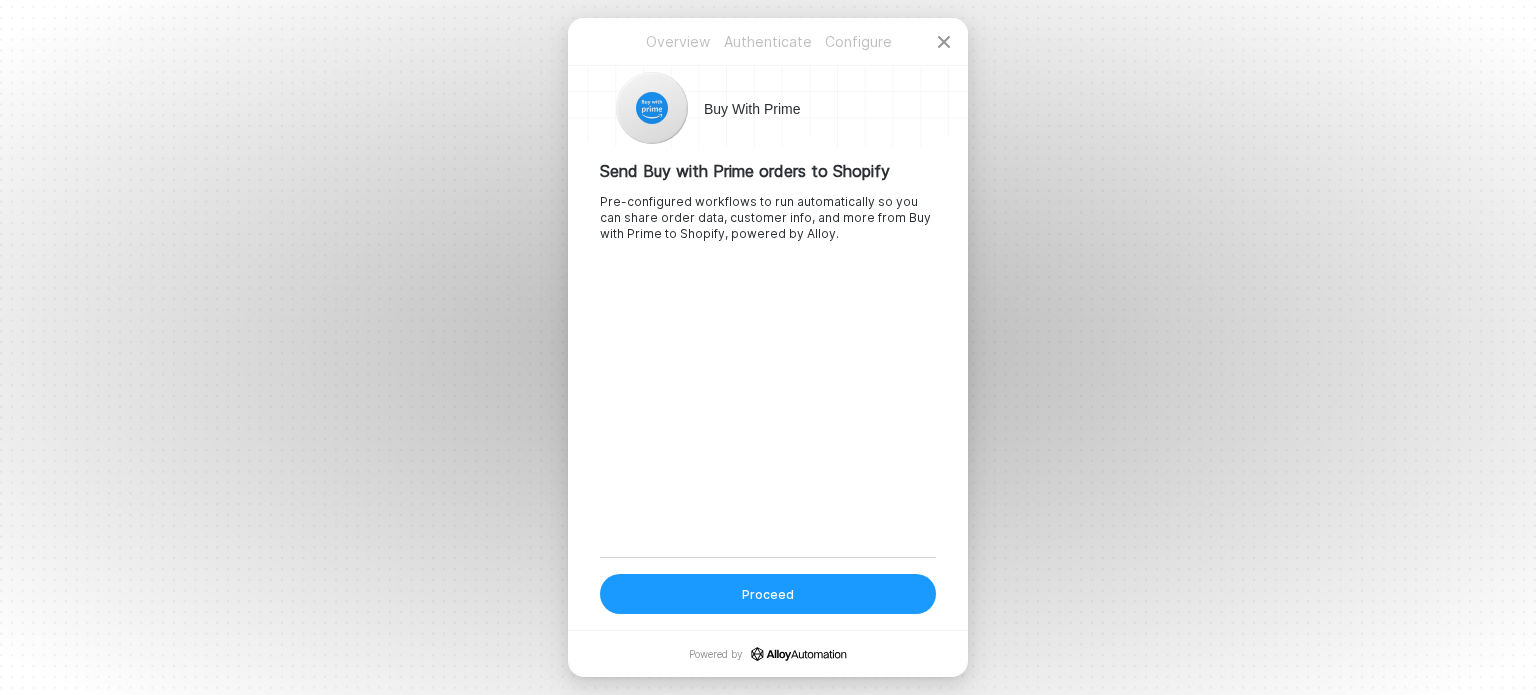 click on "Proceed" at bounding box center [768, 594] 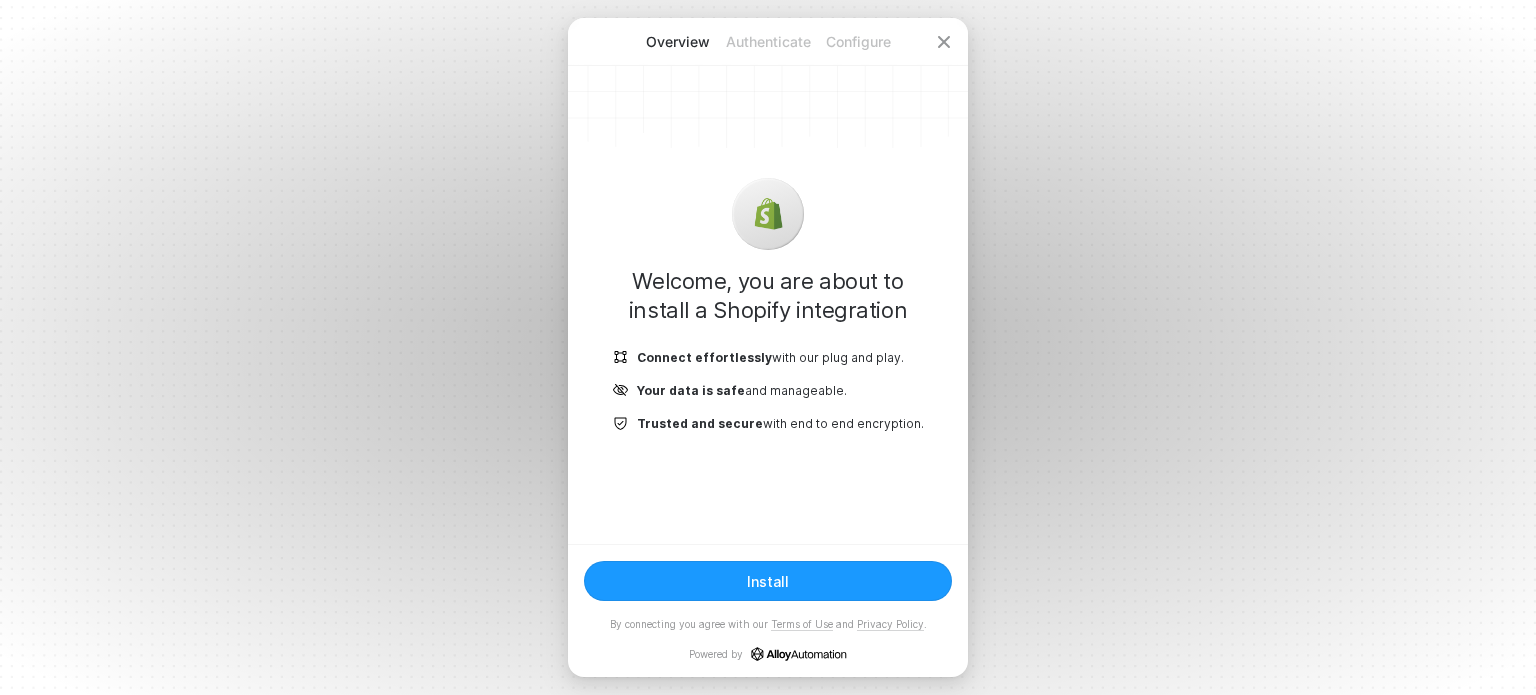 click on "Install" at bounding box center [768, 581] 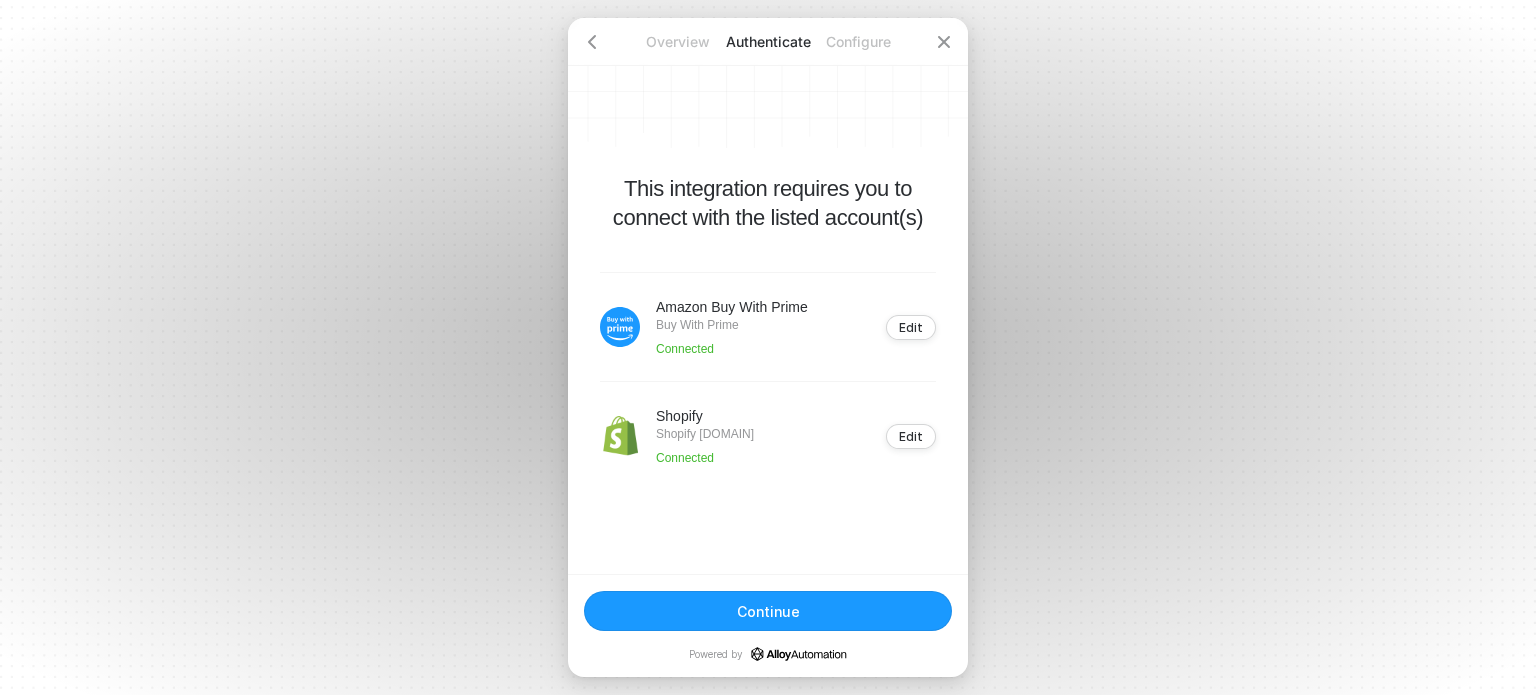 click on "Continue" at bounding box center [768, 611] 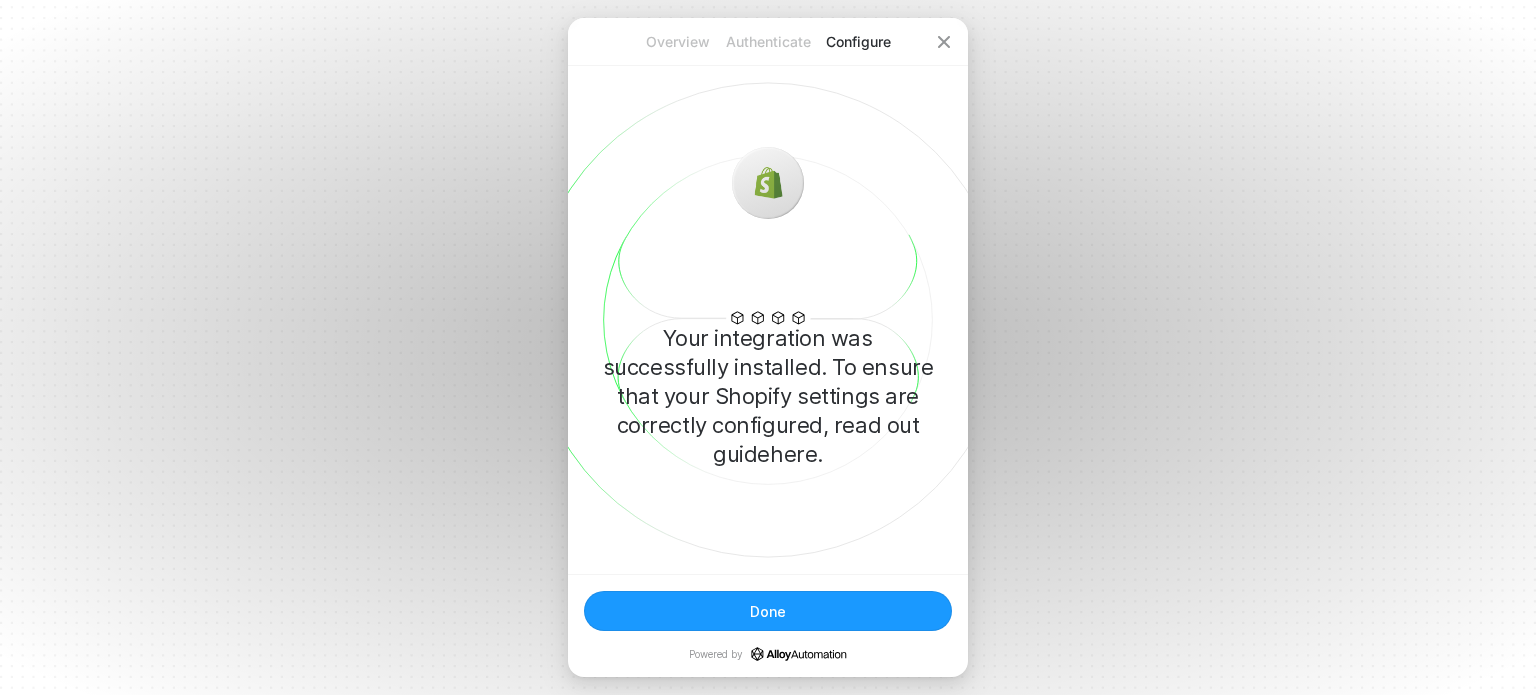 click on "Done" at bounding box center [768, 611] 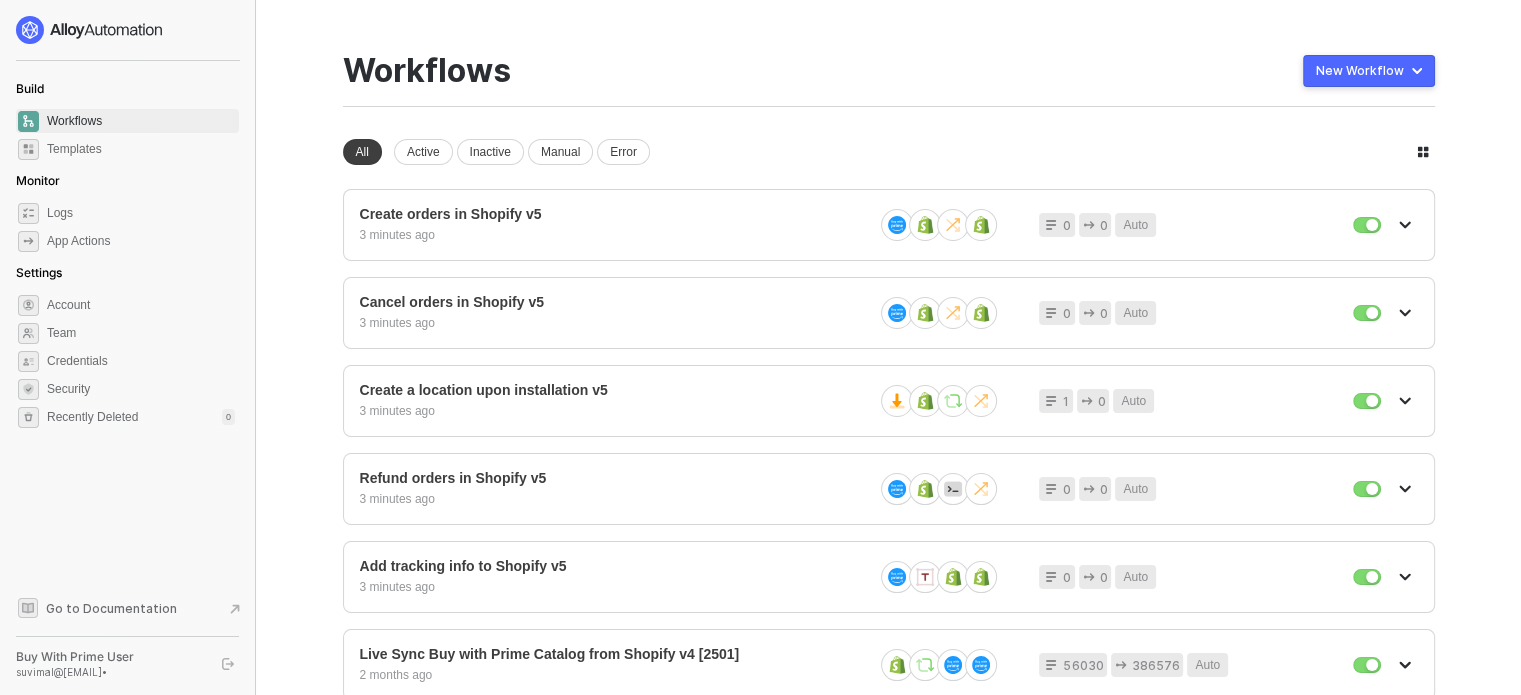 scroll, scrollTop: 0, scrollLeft: 0, axis: both 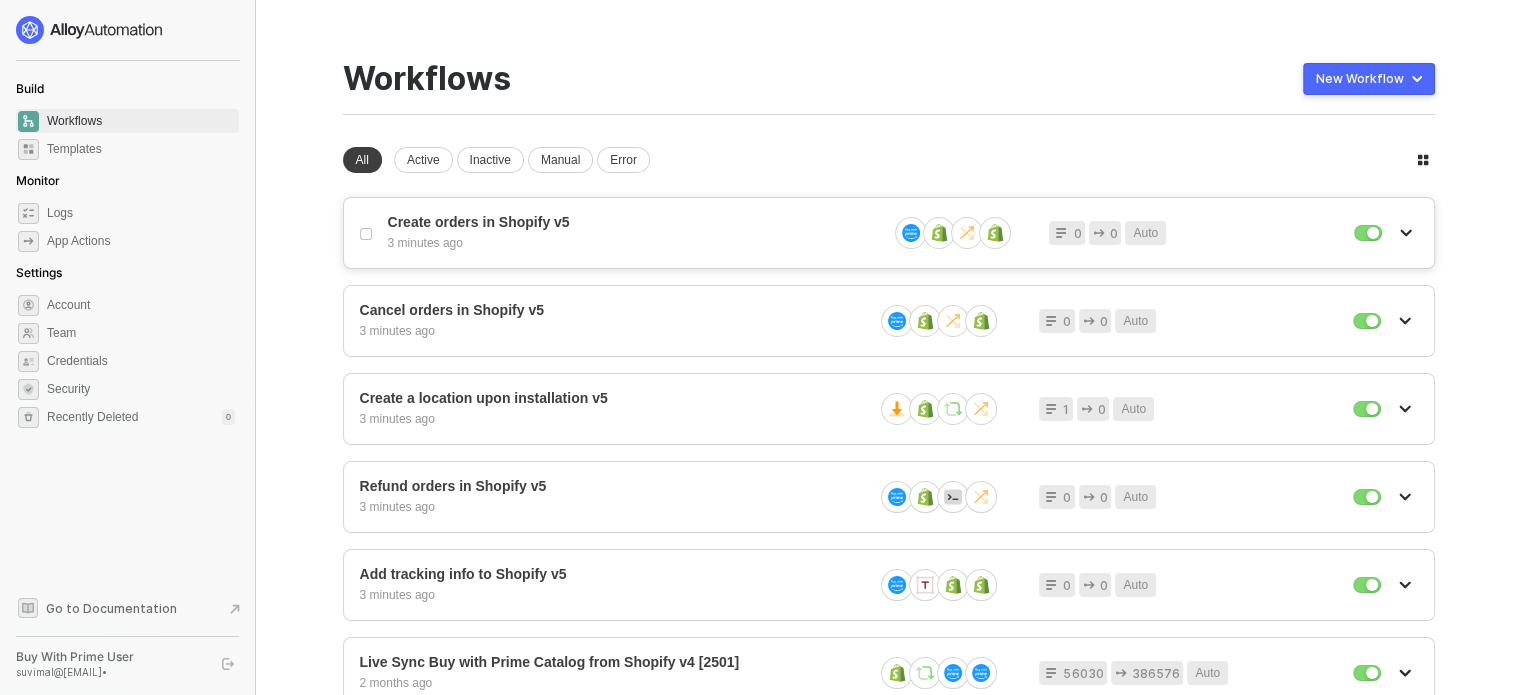 click on "3 minutes ago" at bounding box center (630, 243) 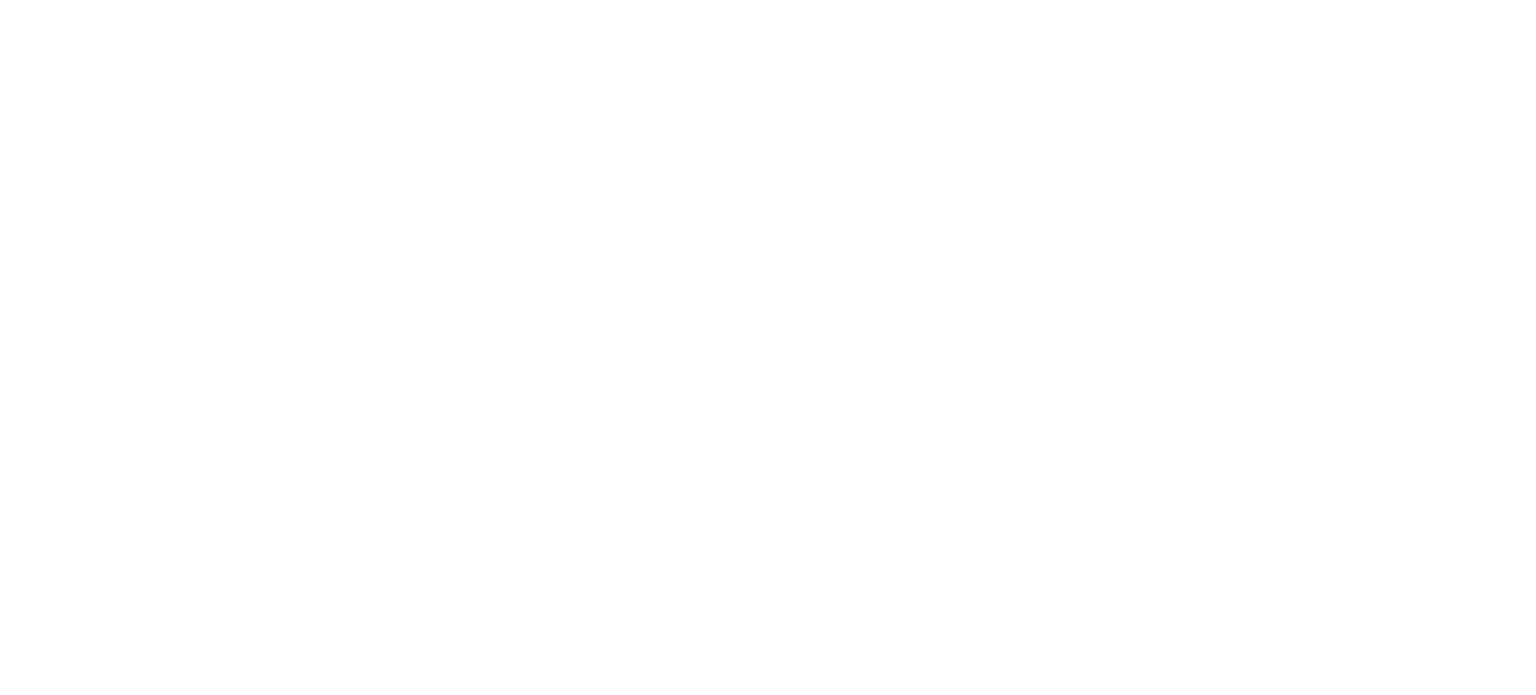 scroll, scrollTop: 0, scrollLeft: 0, axis: both 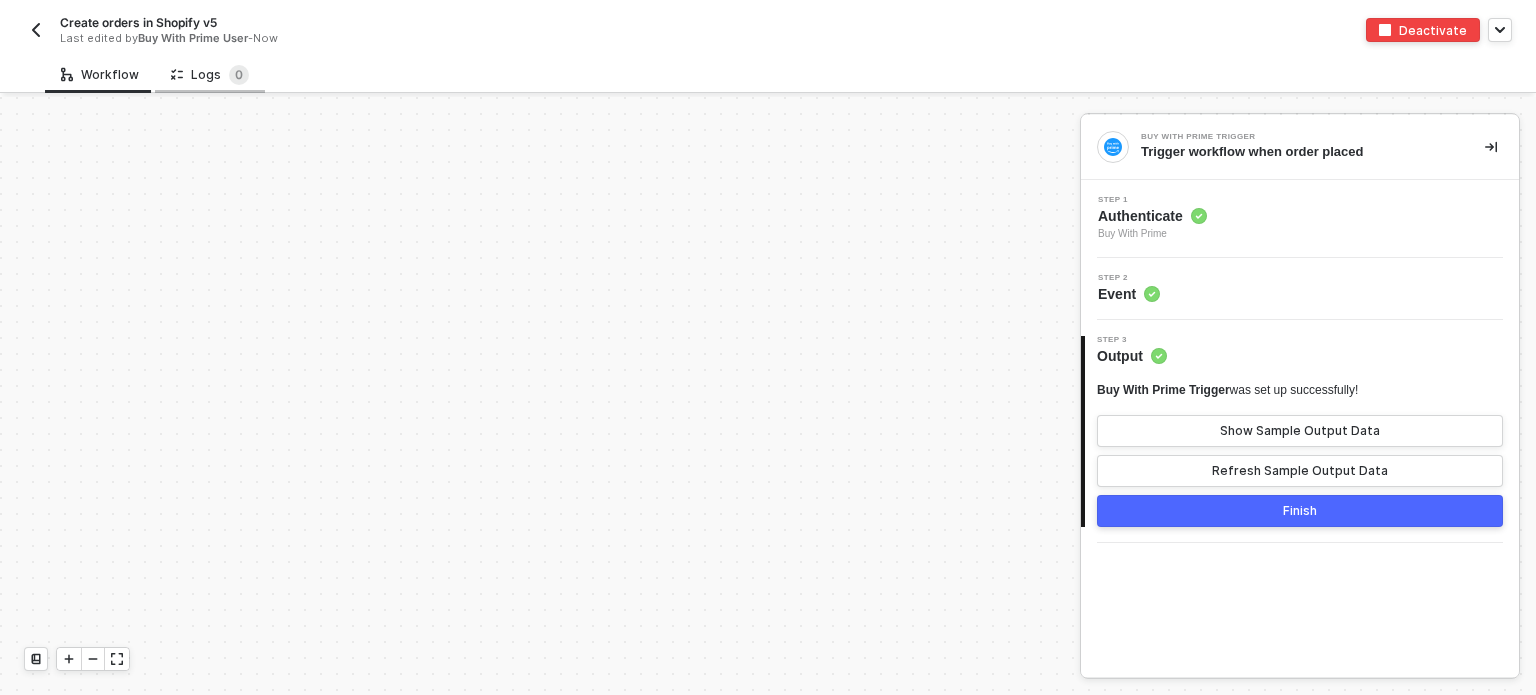 click on "Logs 0" at bounding box center [210, 75] 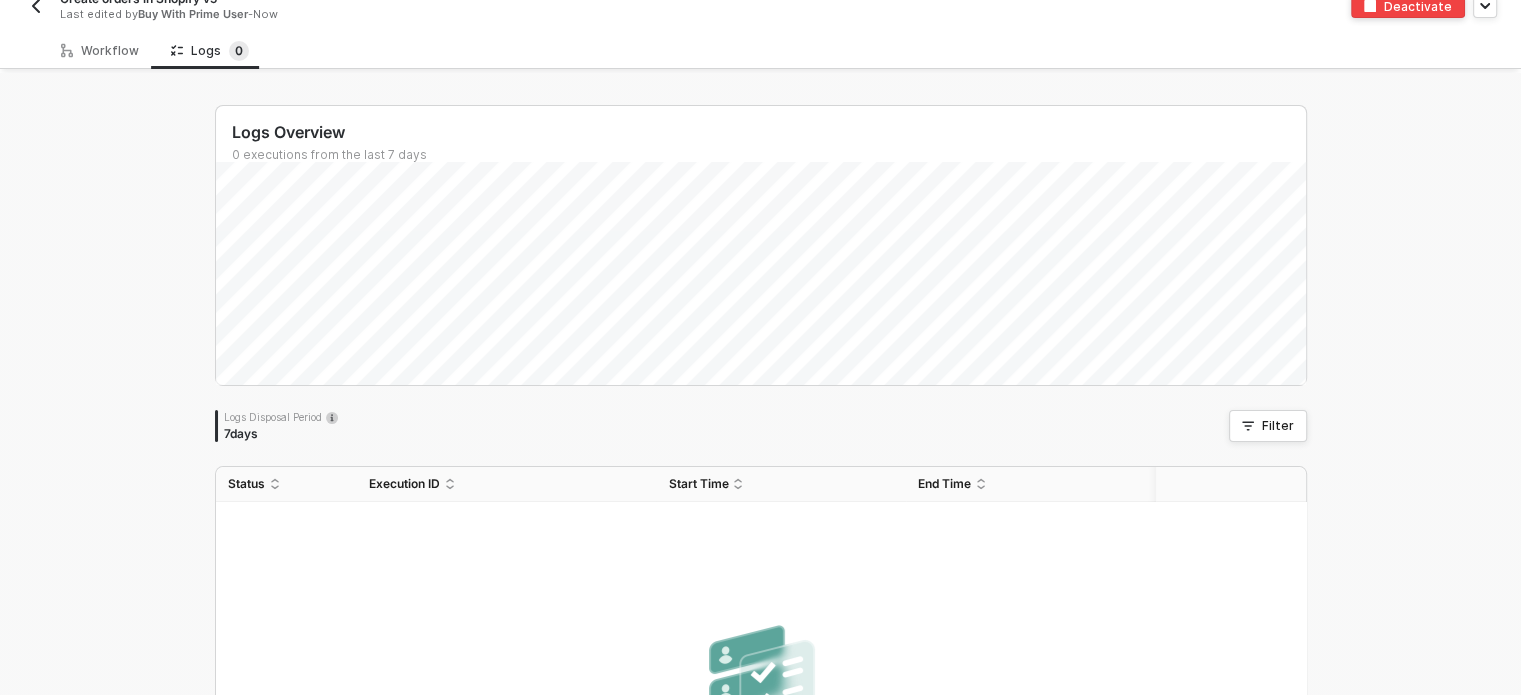 scroll, scrollTop: 0, scrollLeft: 0, axis: both 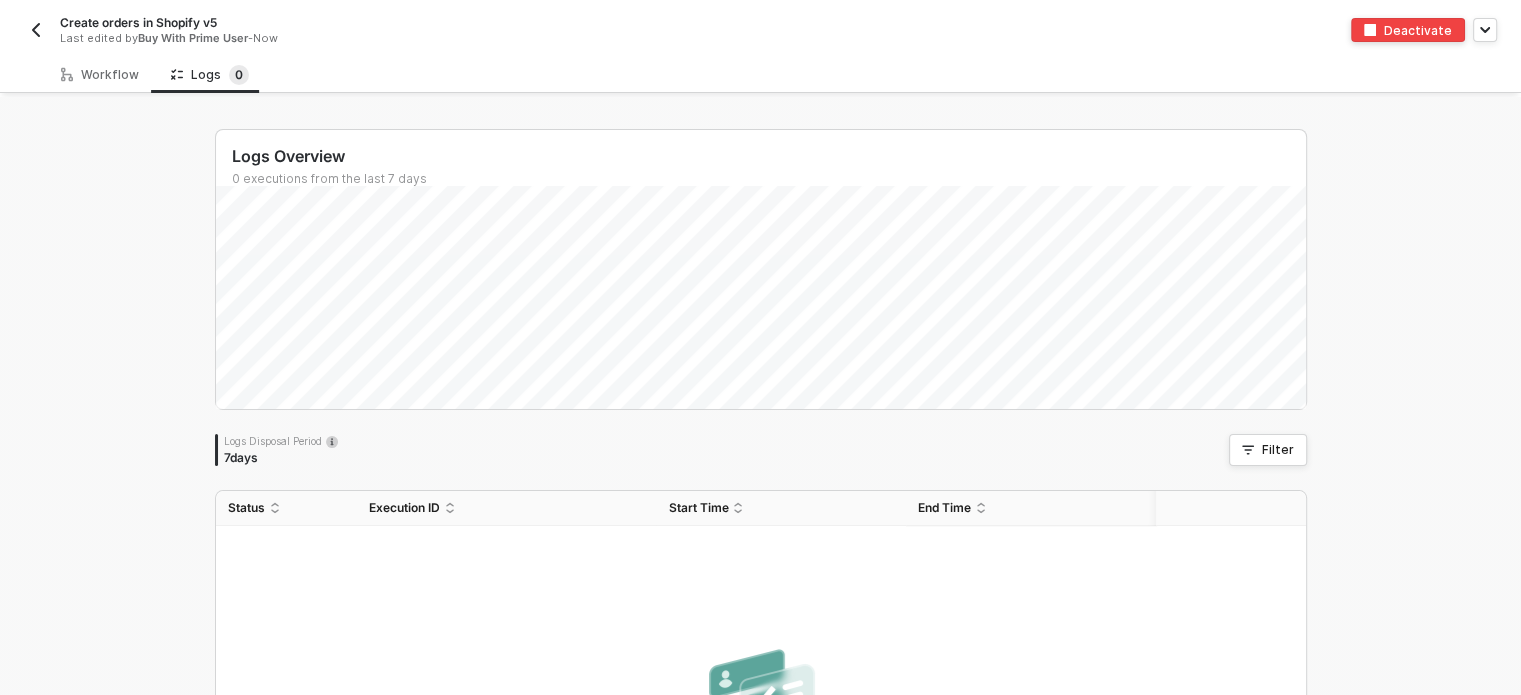 click at bounding box center [36, 30] 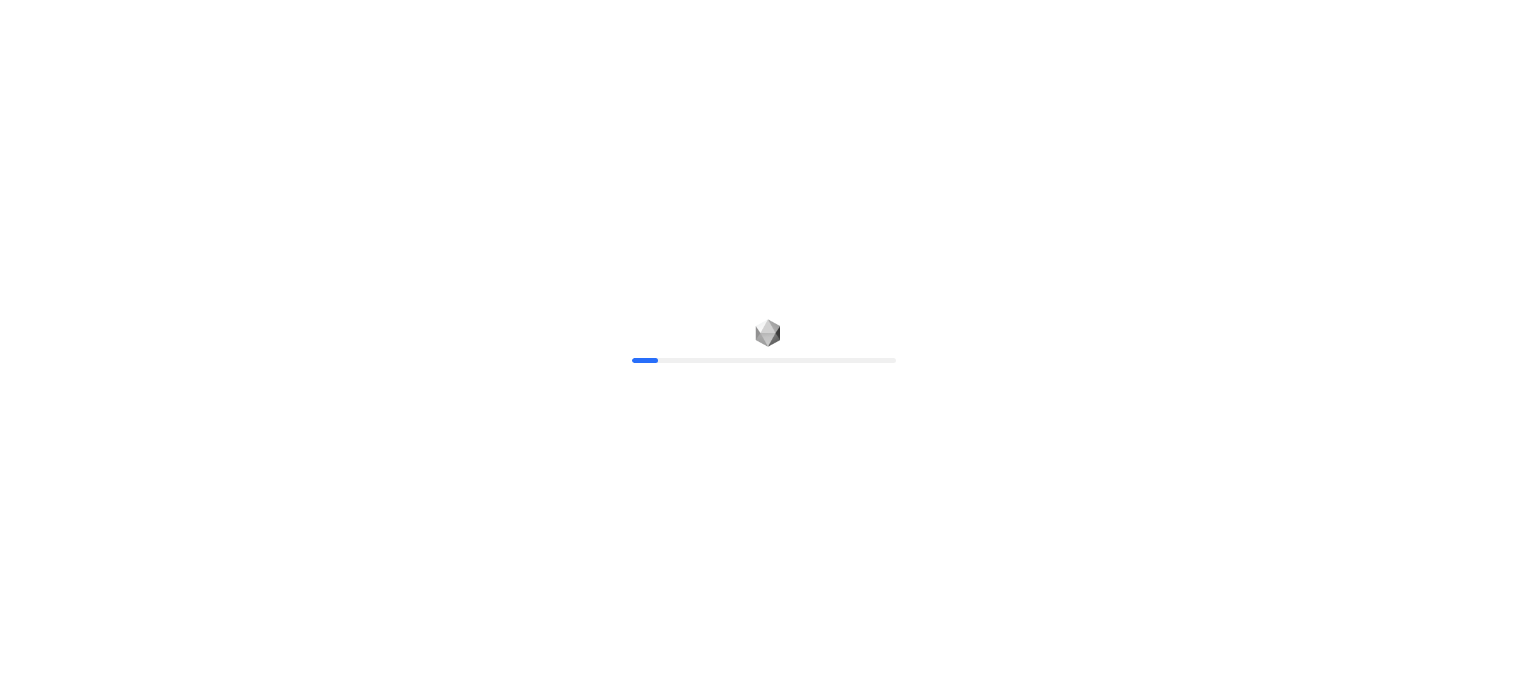 scroll, scrollTop: 0, scrollLeft: 0, axis: both 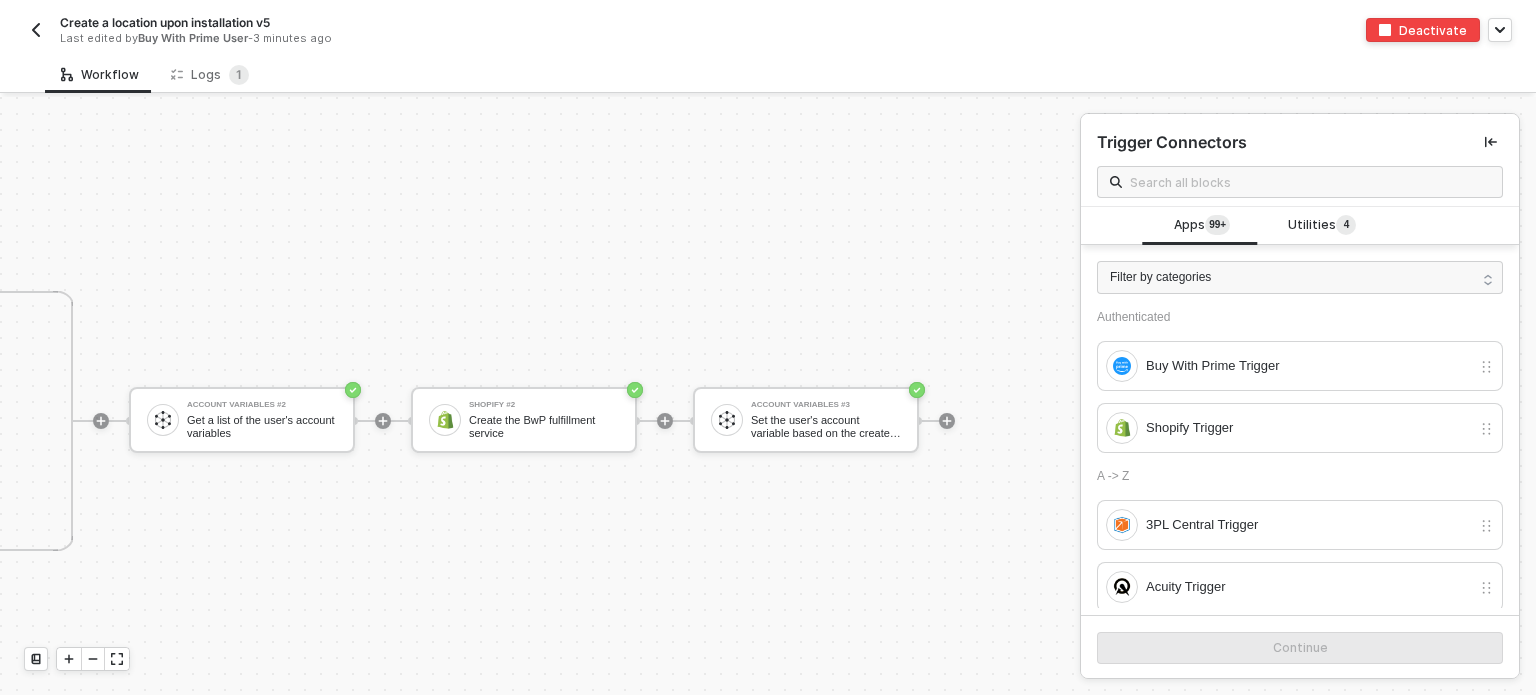 click at bounding box center [36, 30] 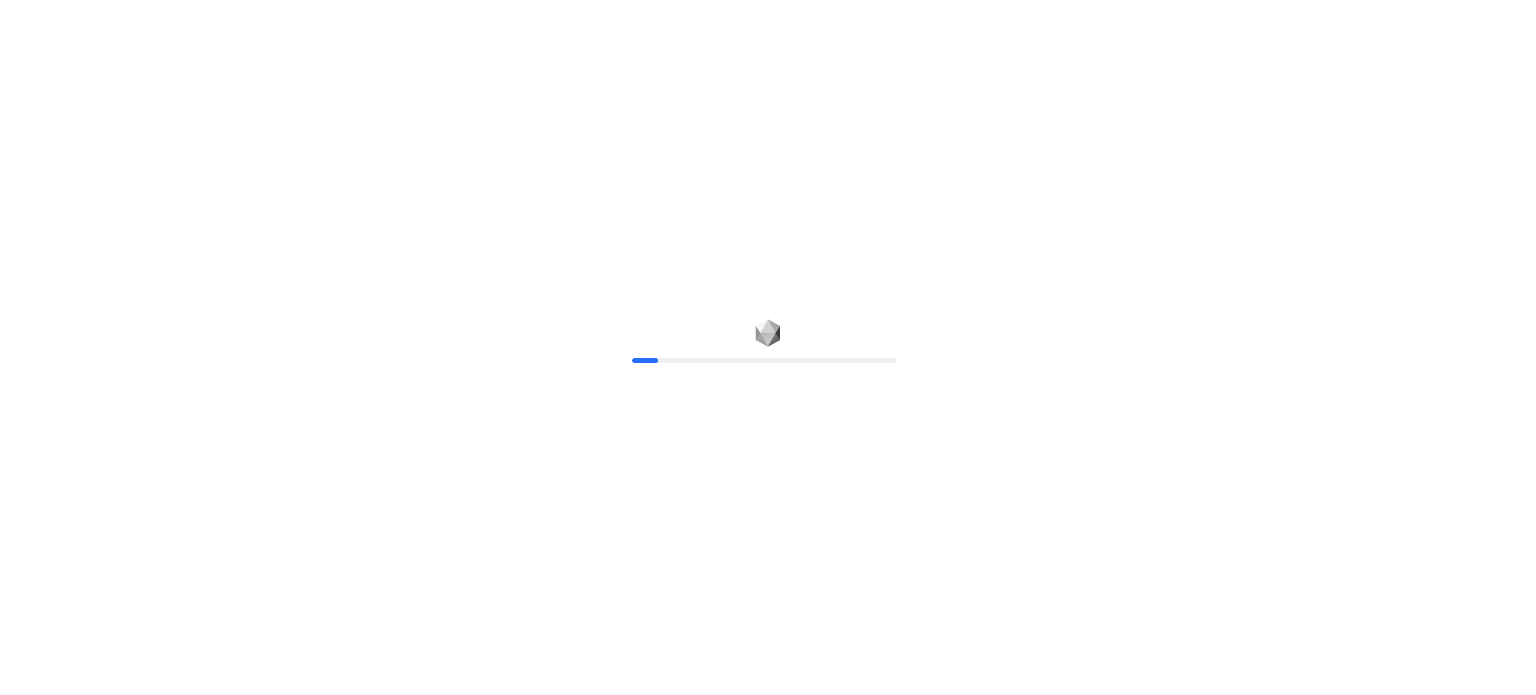 scroll, scrollTop: 0, scrollLeft: 0, axis: both 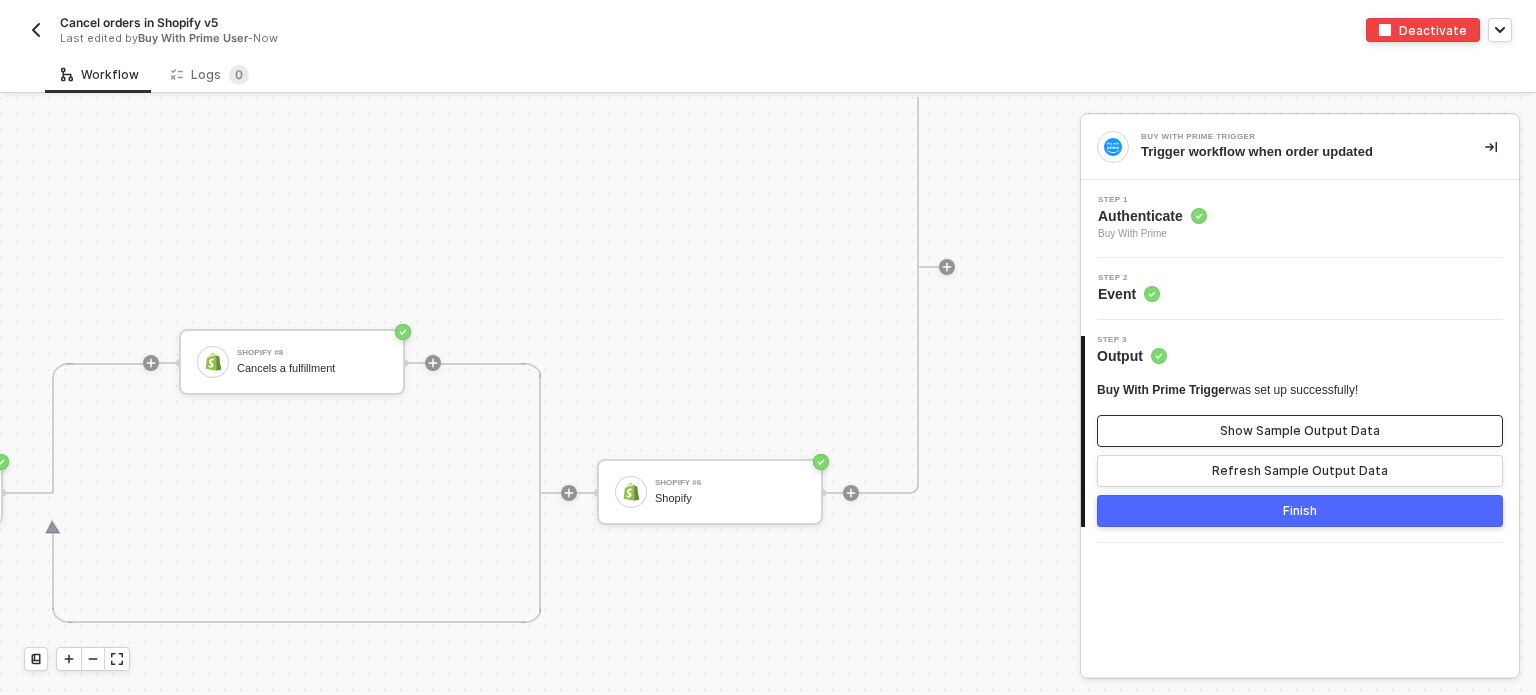 click on "Show Sample Output Data" at bounding box center (1300, 431) 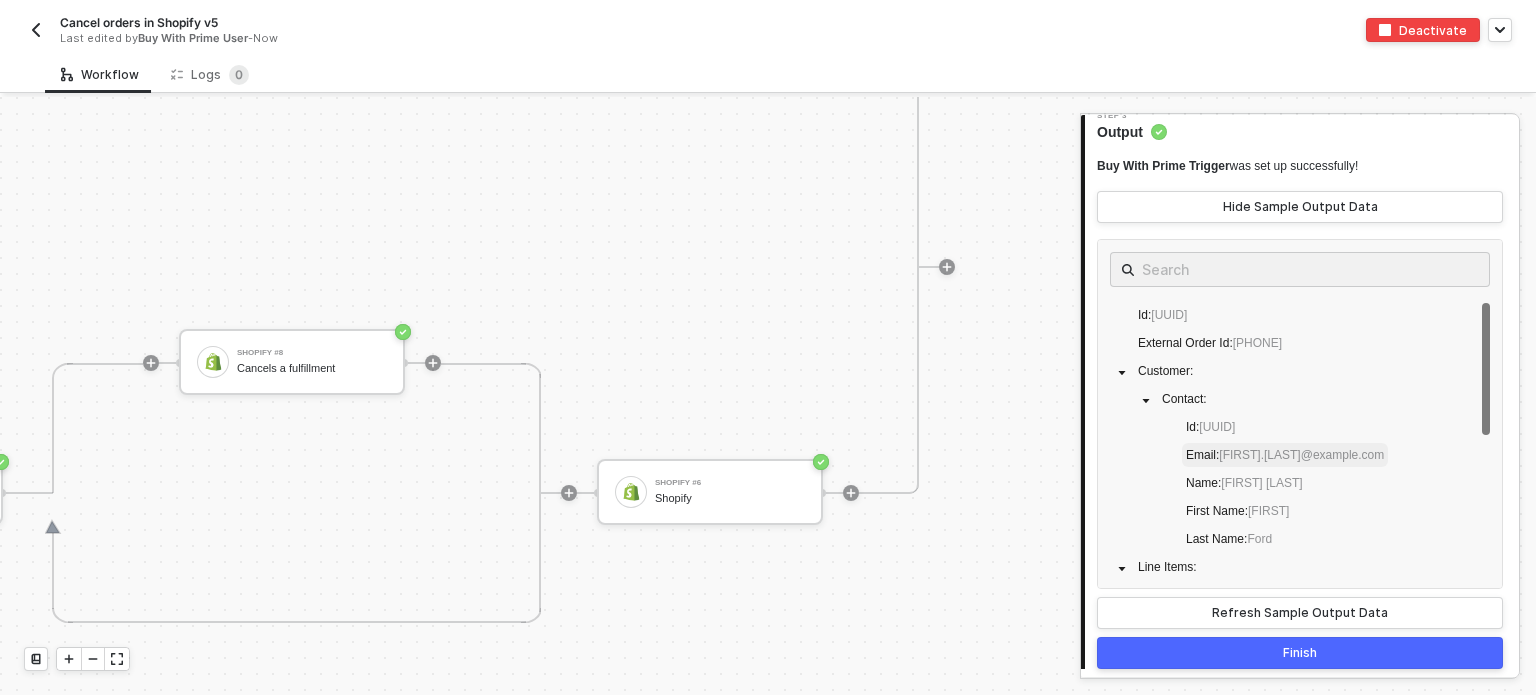 scroll, scrollTop: 231, scrollLeft: 0, axis: vertical 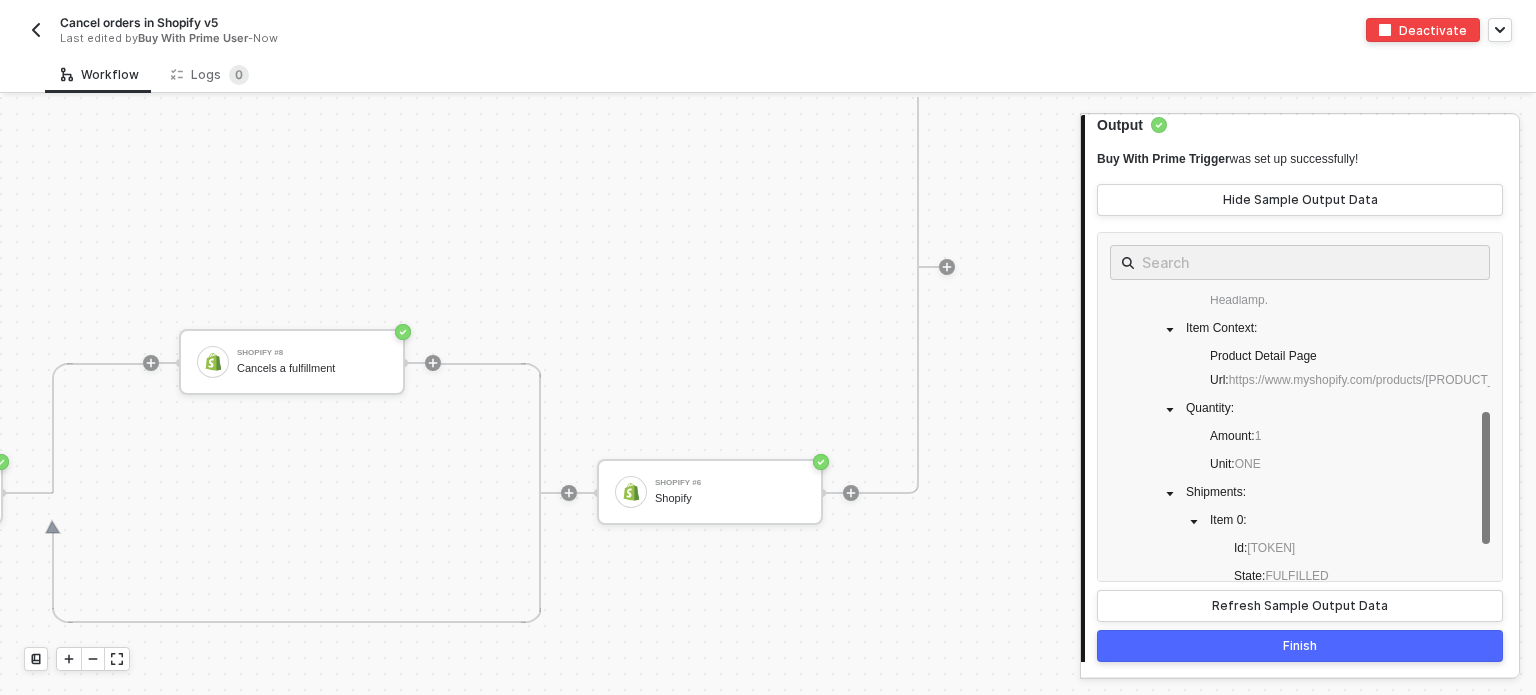 click on "Finish" at bounding box center [1300, 646] 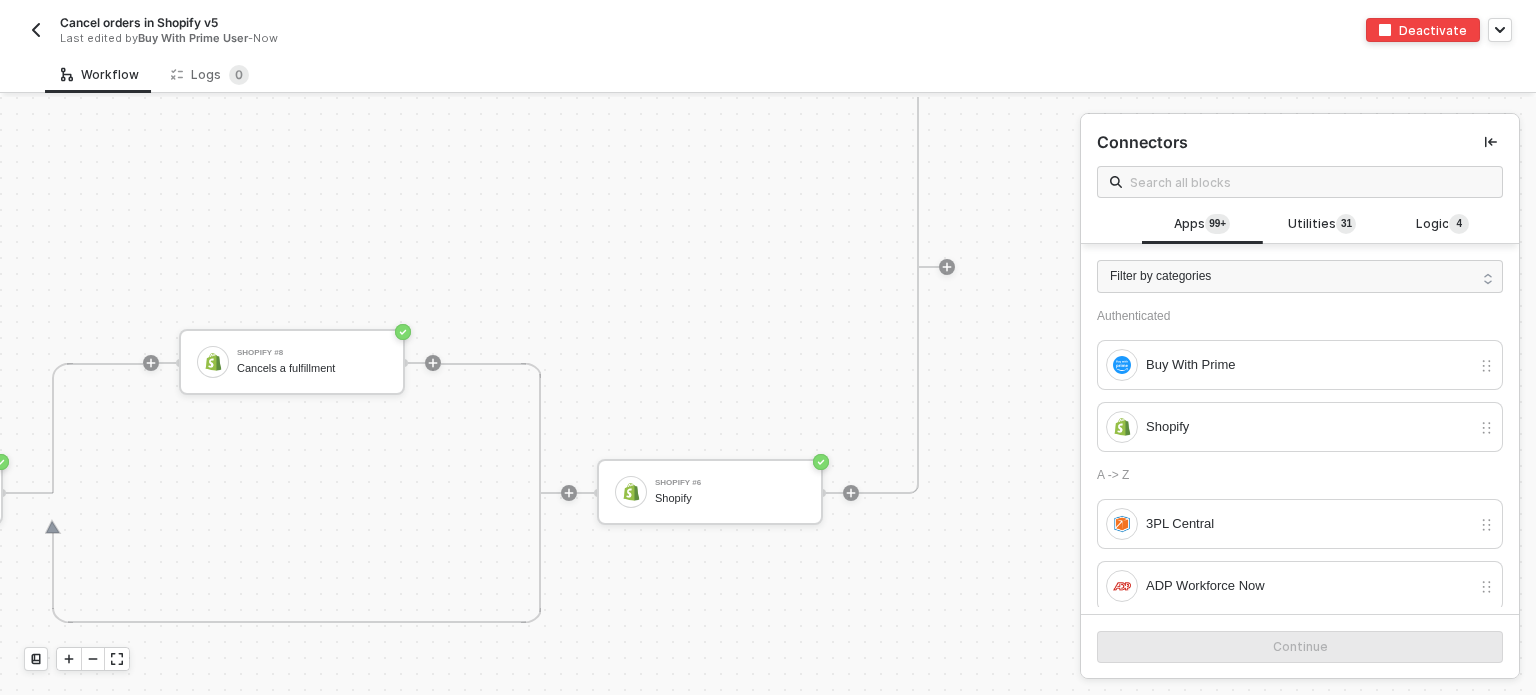 click at bounding box center [36, 30] 